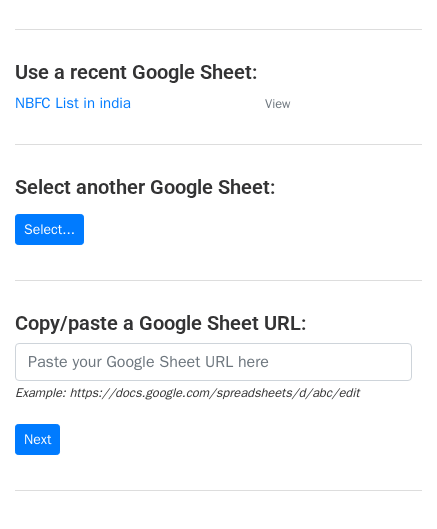 scroll, scrollTop: 0, scrollLeft: 0, axis: both 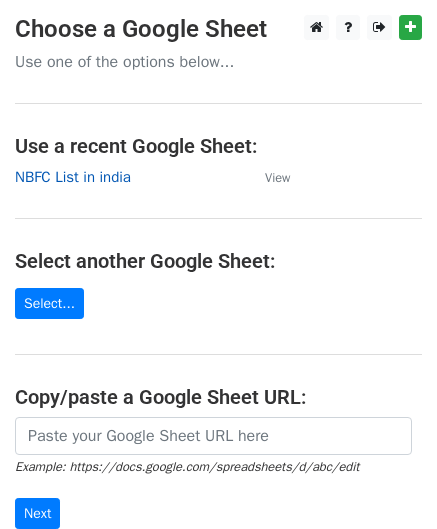 click on "NBFC List in india" at bounding box center [73, 177] 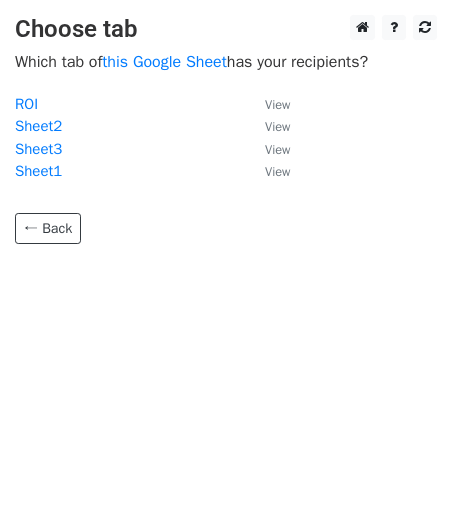 scroll, scrollTop: 0, scrollLeft: 0, axis: both 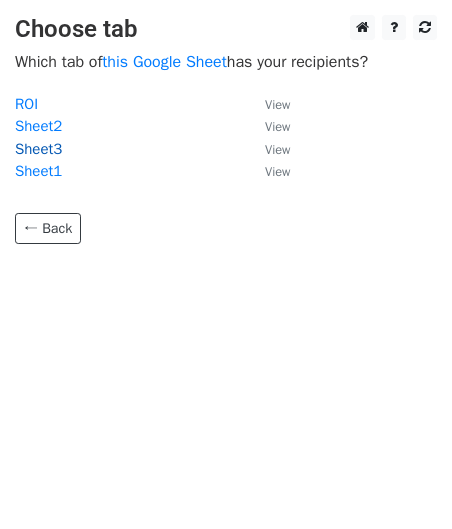 click on "Sheet3" at bounding box center (38, 149) 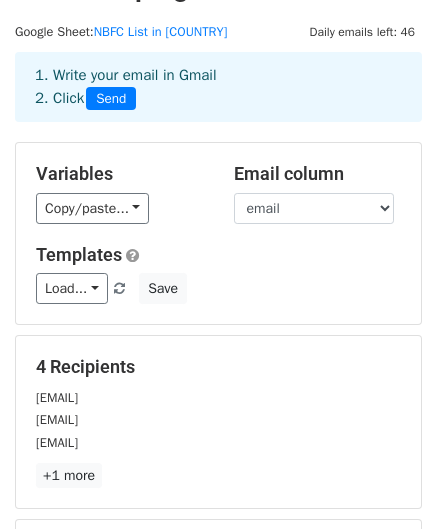 scroll, scrollTop: 46, scrollLeft: 0, axis: vertical 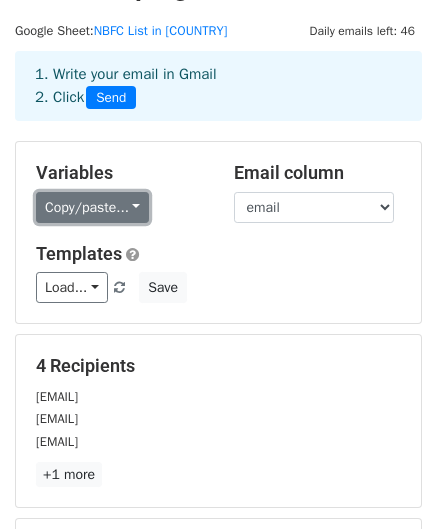 click on "Copy/paste..." at bounding box center (92, 207) 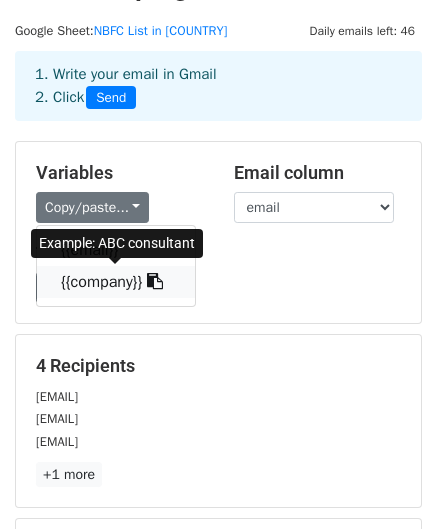 click on "{{company}}" at bounding box center (116, 282) 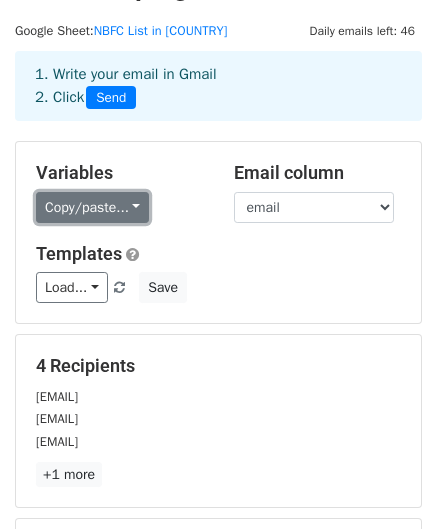 click on "Copy/paste..." at bounding box center [92, 207] 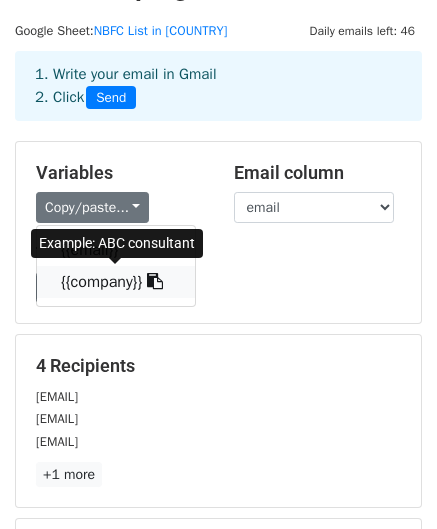 click on "{{company}}" at bounding box center (116, 282) 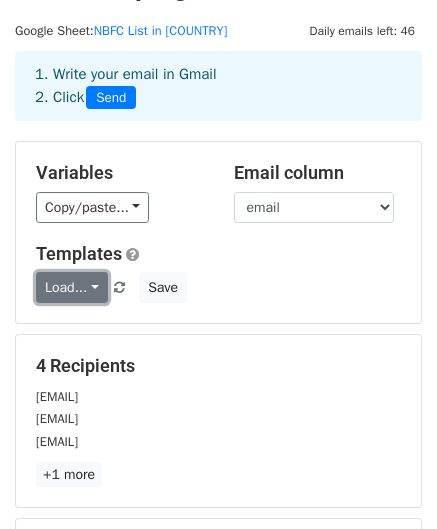 click on "Load..." at bounding box center (72, 287) 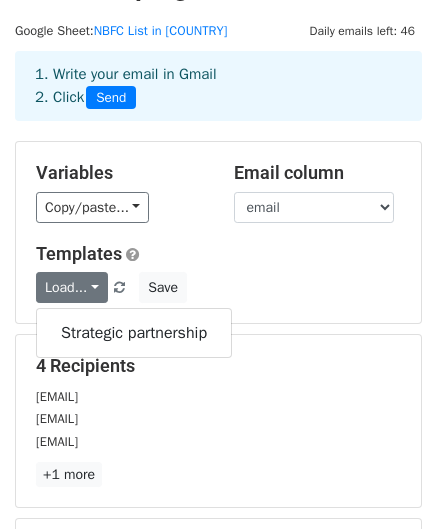 click on "Load...
Strategic partnership
Save" at bounding box center (218, 287) 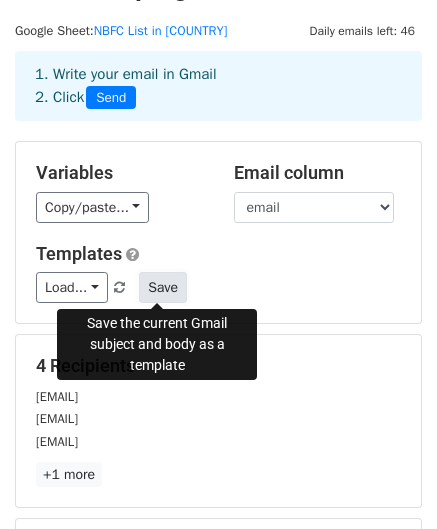 click on "Save" at bounding box center [163, 287] 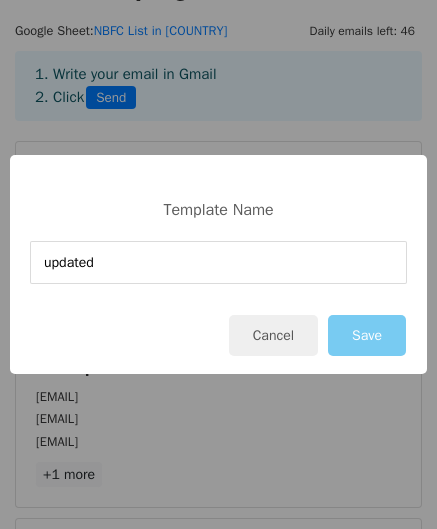type on "updated" 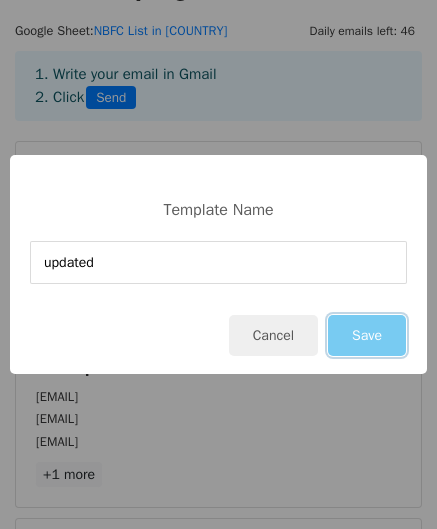 click on "Save" at bounding box center [367, 335] 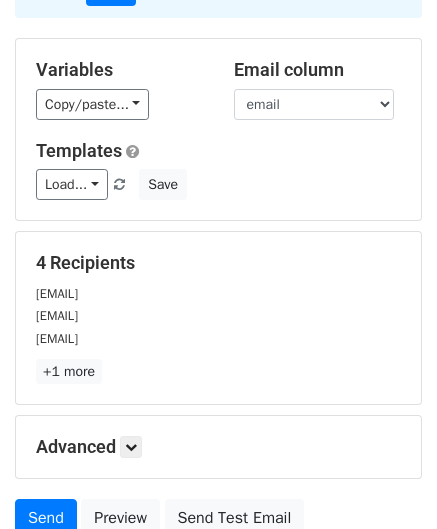 scroll, scrollTop: 150, scrollLeft: 0, axis: vertical 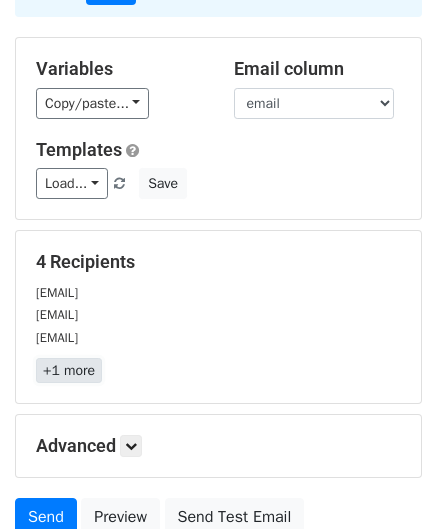 click on "+1 more" at bounding box center [69, 370] 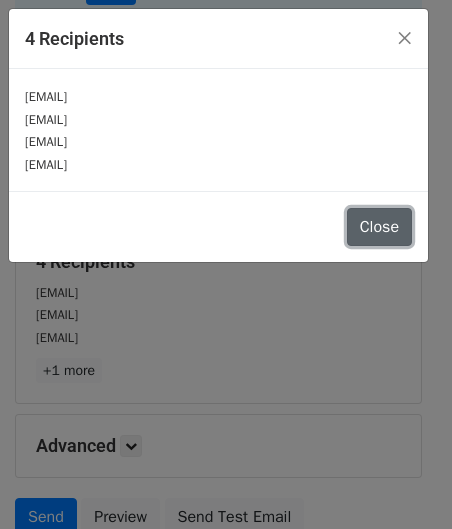 click on "Close" at bounding box center (379, 227) 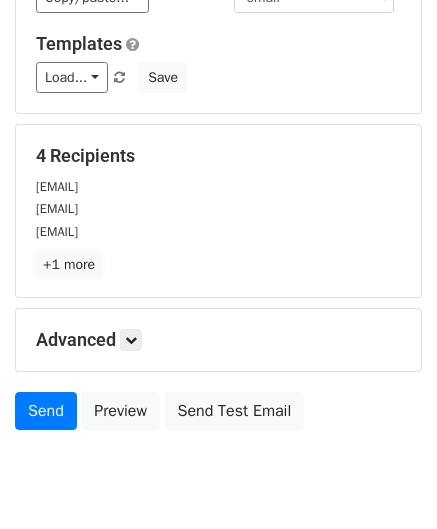 scroll, scrollTop: 292, scrollLeft: 0, axis: vertical 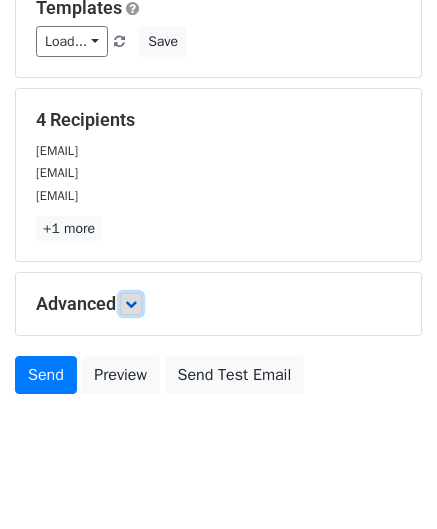 click at bounding box center [131, 304] 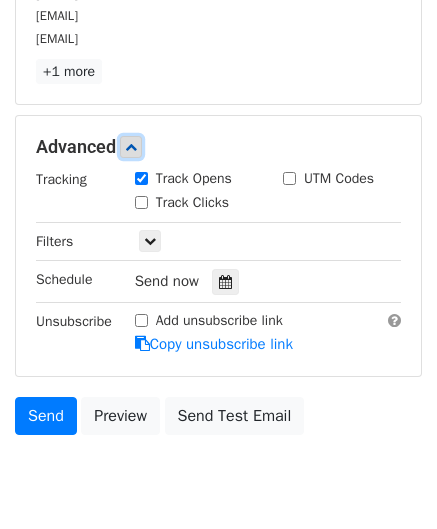 scroll, scrollTop: 450, scrollLeft: 0, axis: vertical 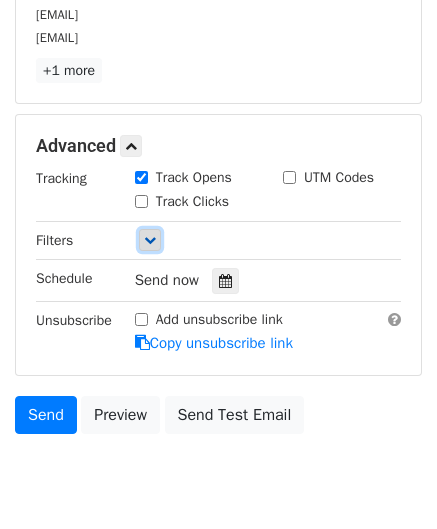 click at bounding box center [150, 240] 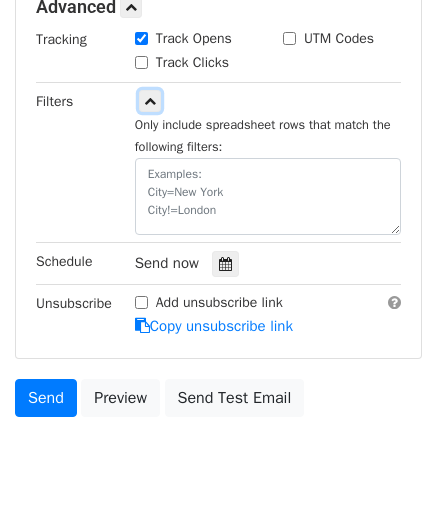 scroll, scrollTop: 591, scrollLeft: 0, axis: vertical 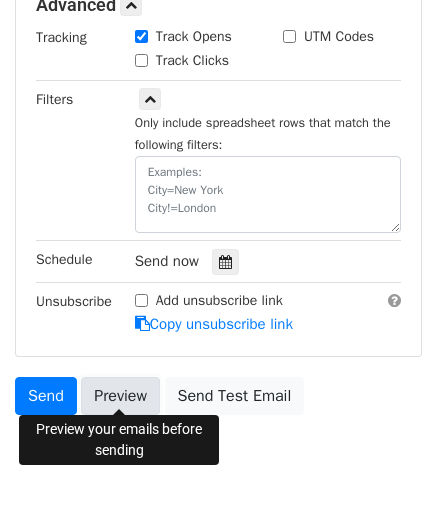 click on "Preview" at bounding box center [120, 396] 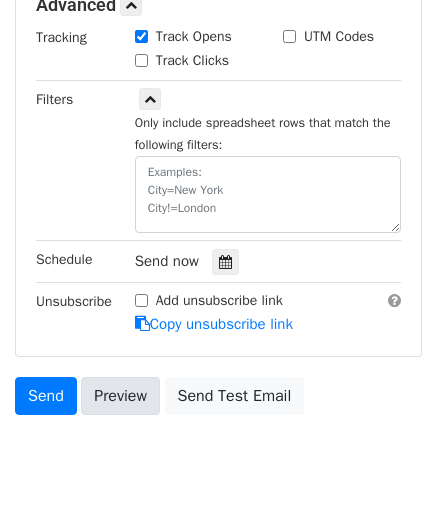 scroll, scrollTop: 0, scrollLeft: 0, axis: both 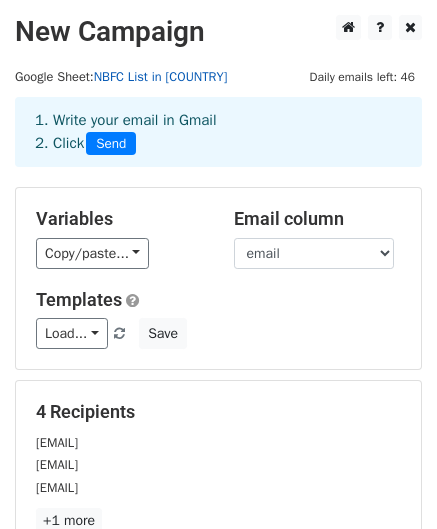 click on "NBFC List in india" at bounding box center [161, 77] 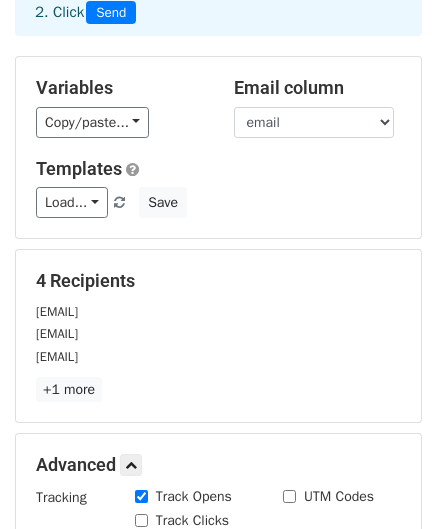 scroll, scrollTop: 0, scrollLeft: 0, axis: both 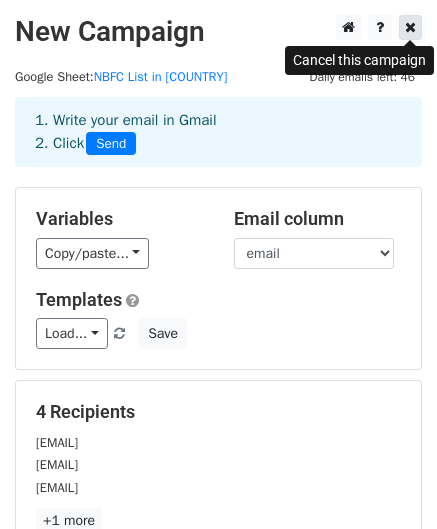 click at bounding box center [410, 27] 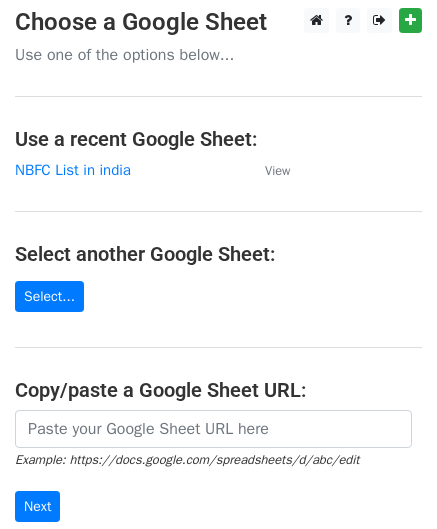 scroll, scrollTop: 8, scrollLeft: 0, axis: vertical 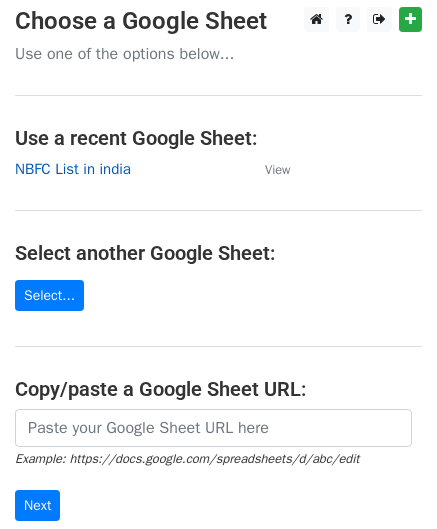 click on "NBFC List in india" at bounding box center (73, 169) 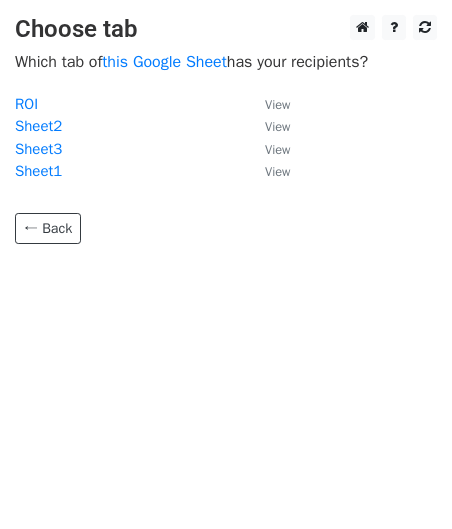 scroll, scrollTop: 0, scrollLeft: 0, axis: both 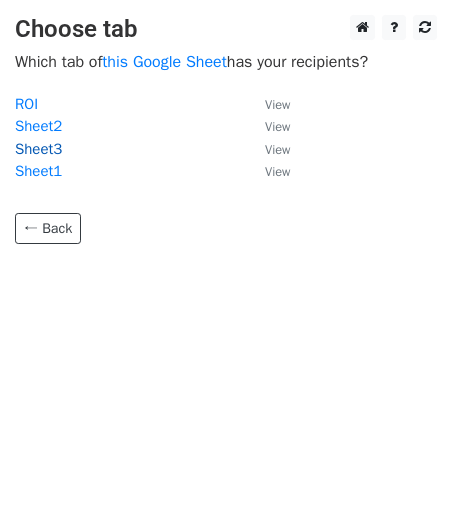 click on "Sheet3" at bounding box center (38, 149) 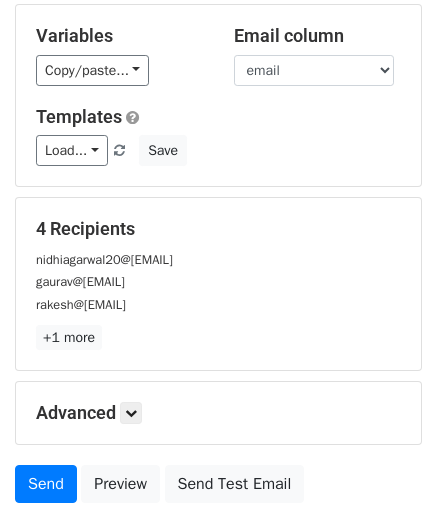 scroll, scrollTop: 184, scrollLeft: 0, axis: vertical 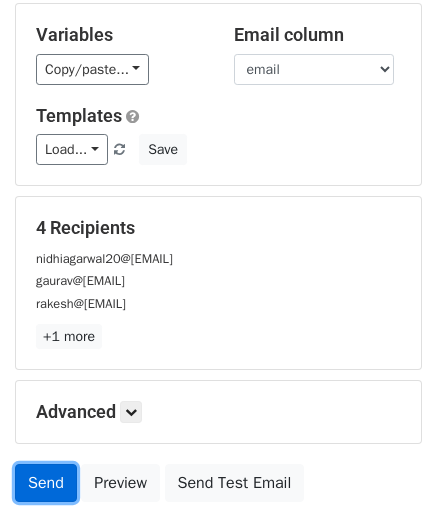 click on "Send" at bounding box center [46, 483] 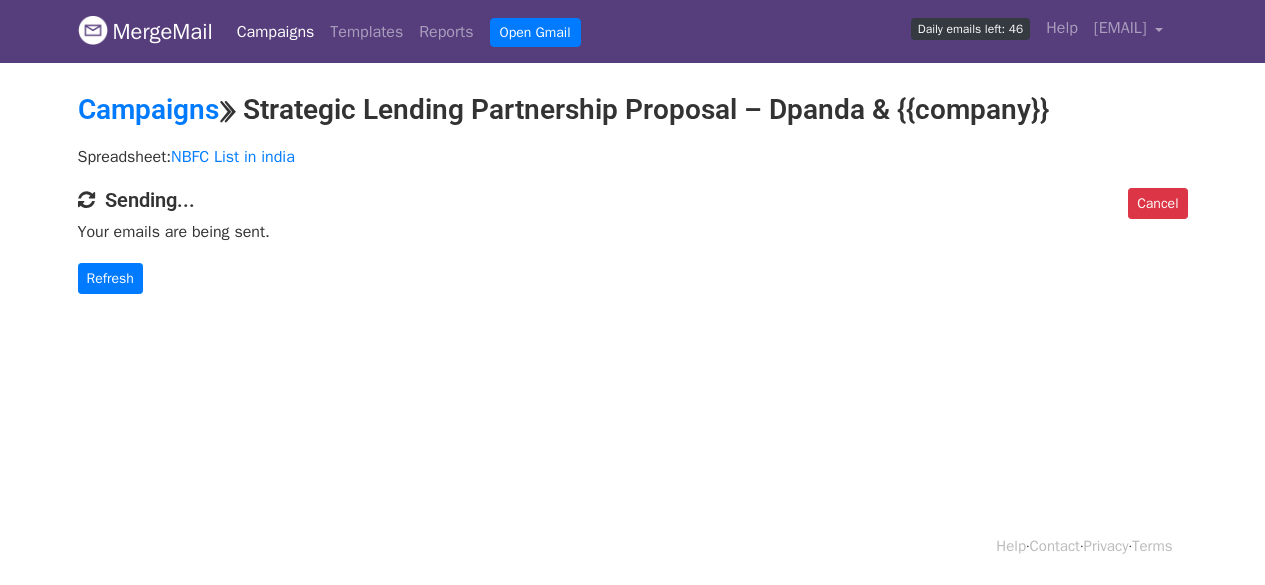 scroll, scrollTop: 0, scrollLeft: 0, axis: both 